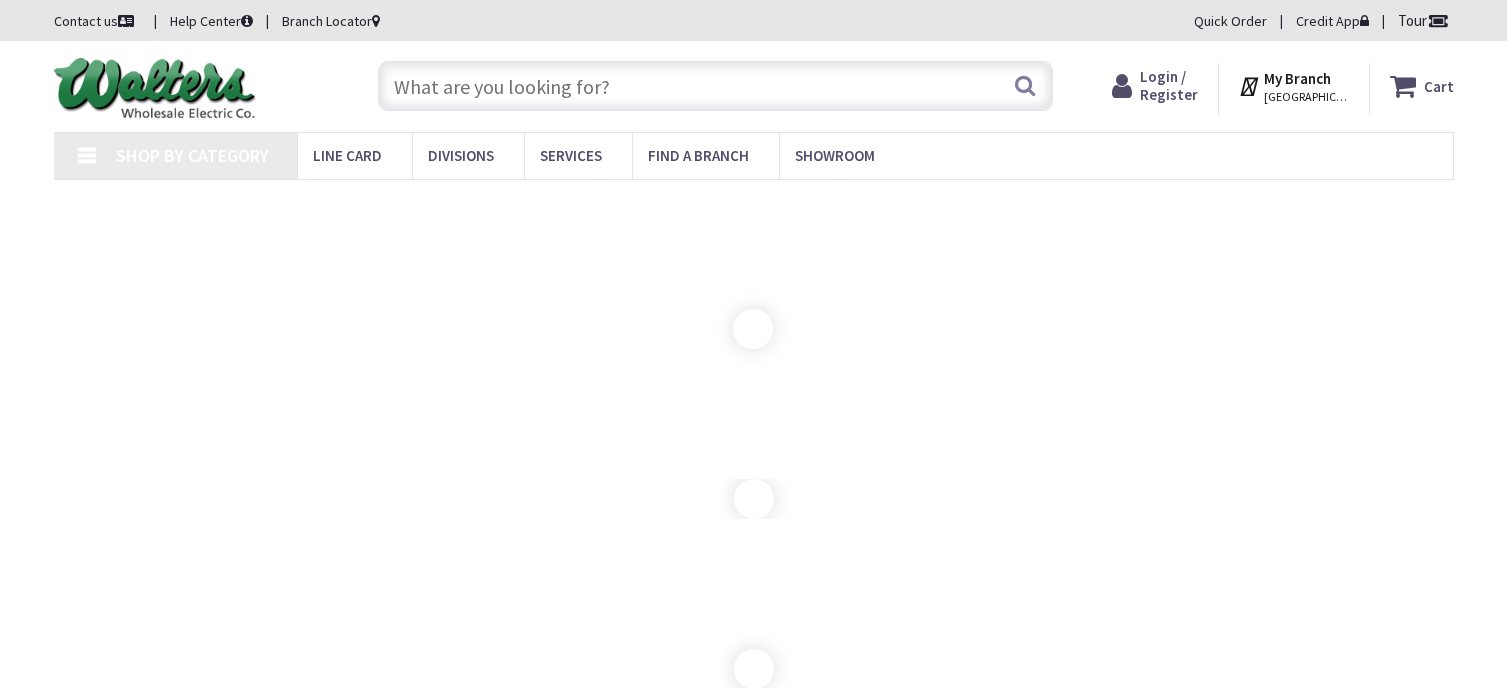 scroll, scrollTop: 0, scrollLeft: 0, axis: both 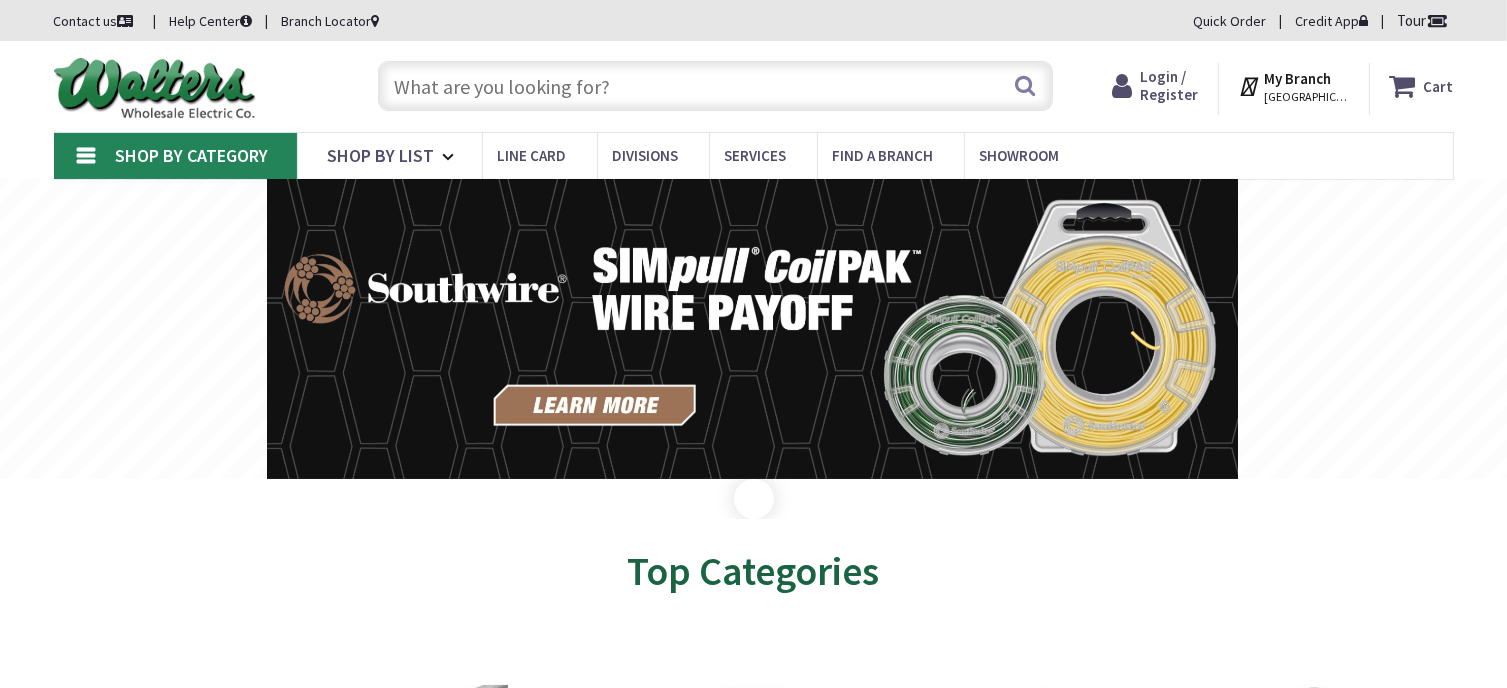type on "H44+8CW, [GEOGRAPHIC_DATA], [GEOGRAPHIC_DATA]" 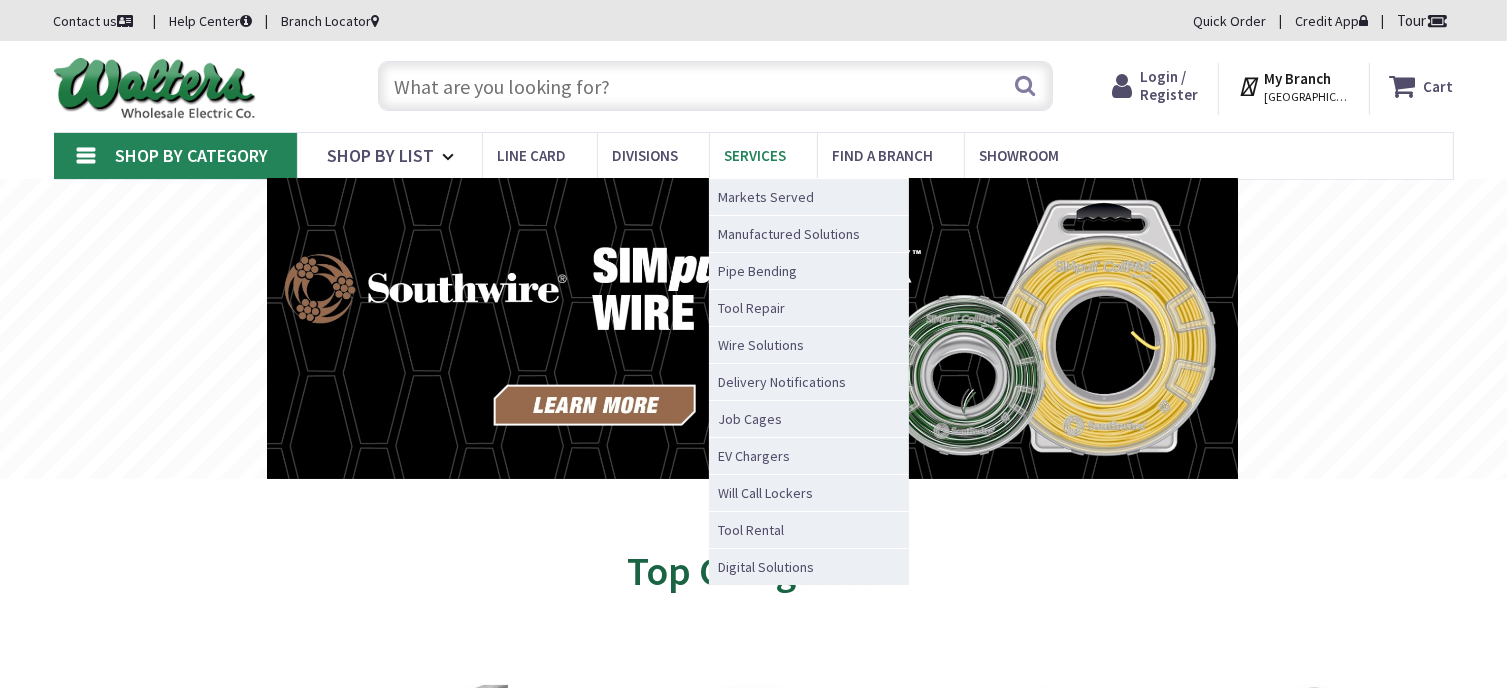 scroll, scrollTop: 0, scrollLeft: 0, axis: both 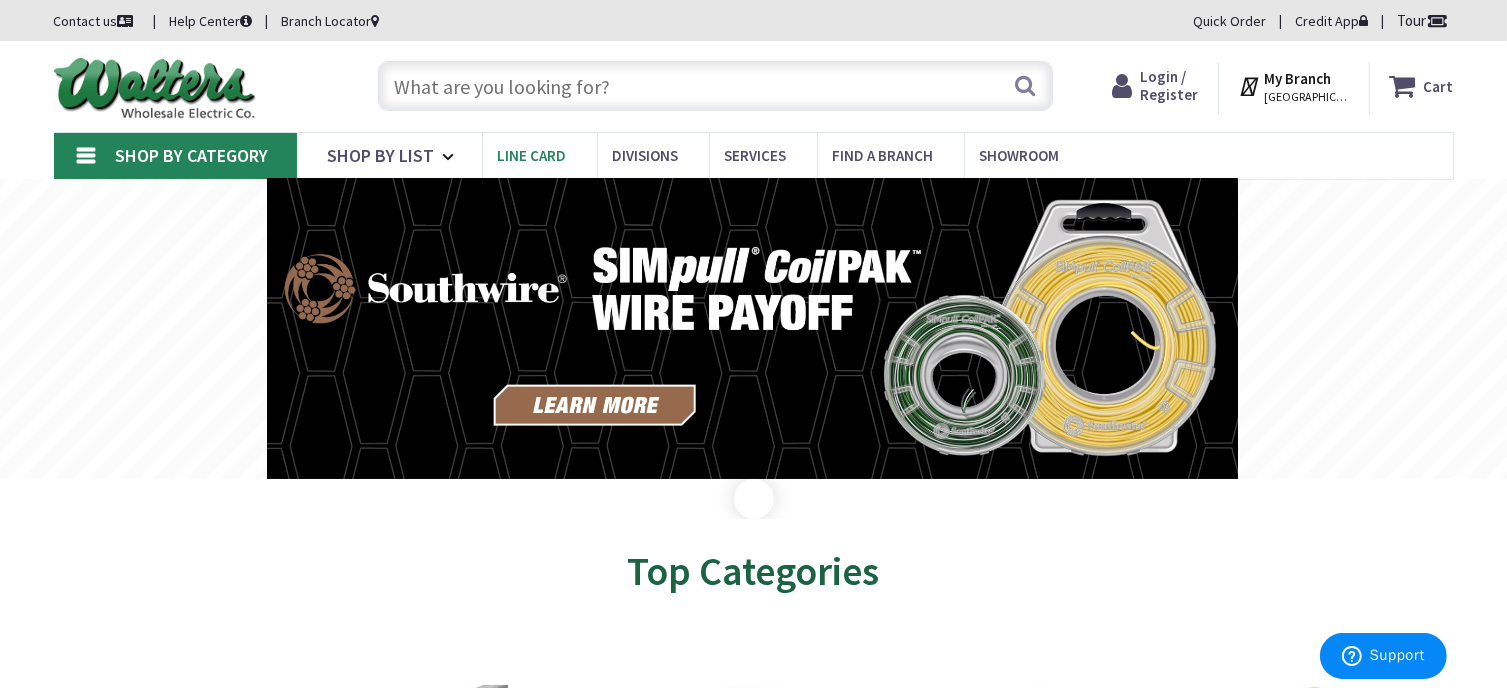 click on "Line Card" at bounding box center (532, 155) 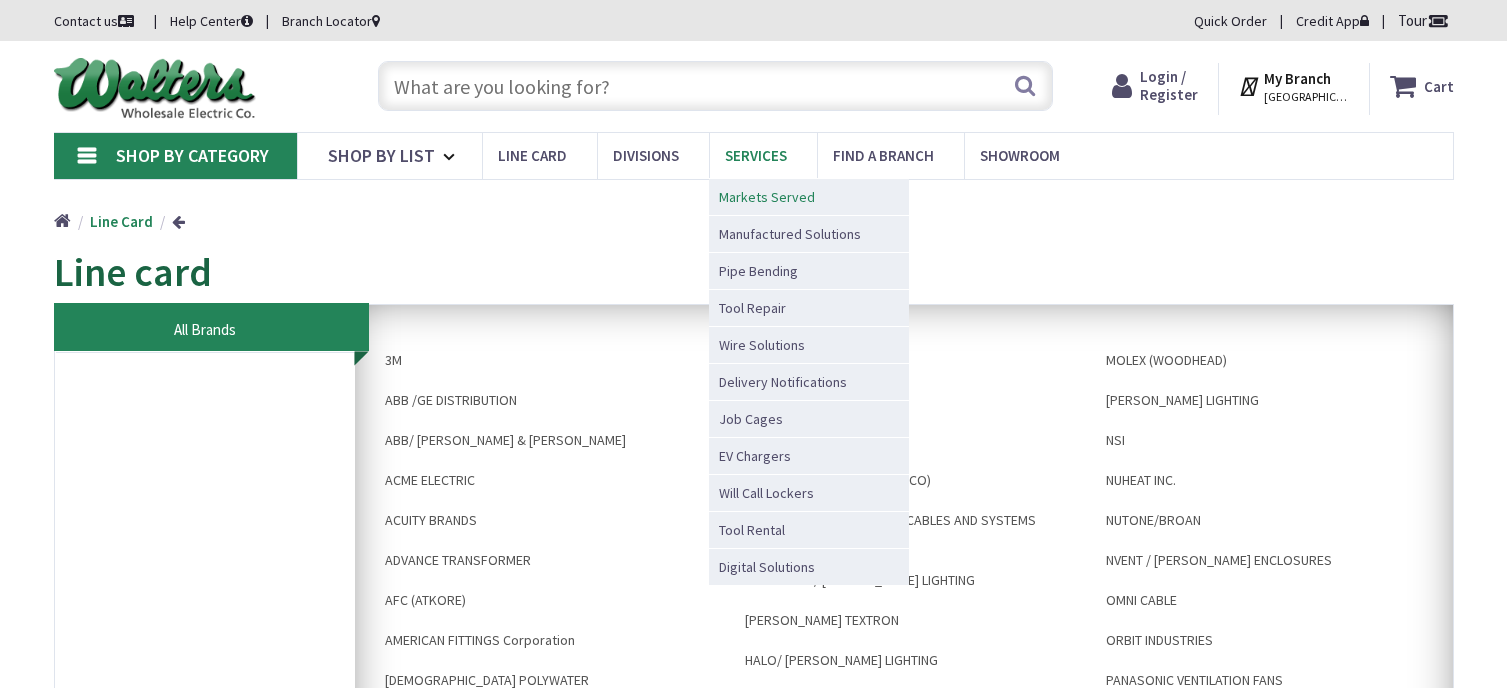 scroll, scrollTop: 0, scrollLeft: 0, axis: both 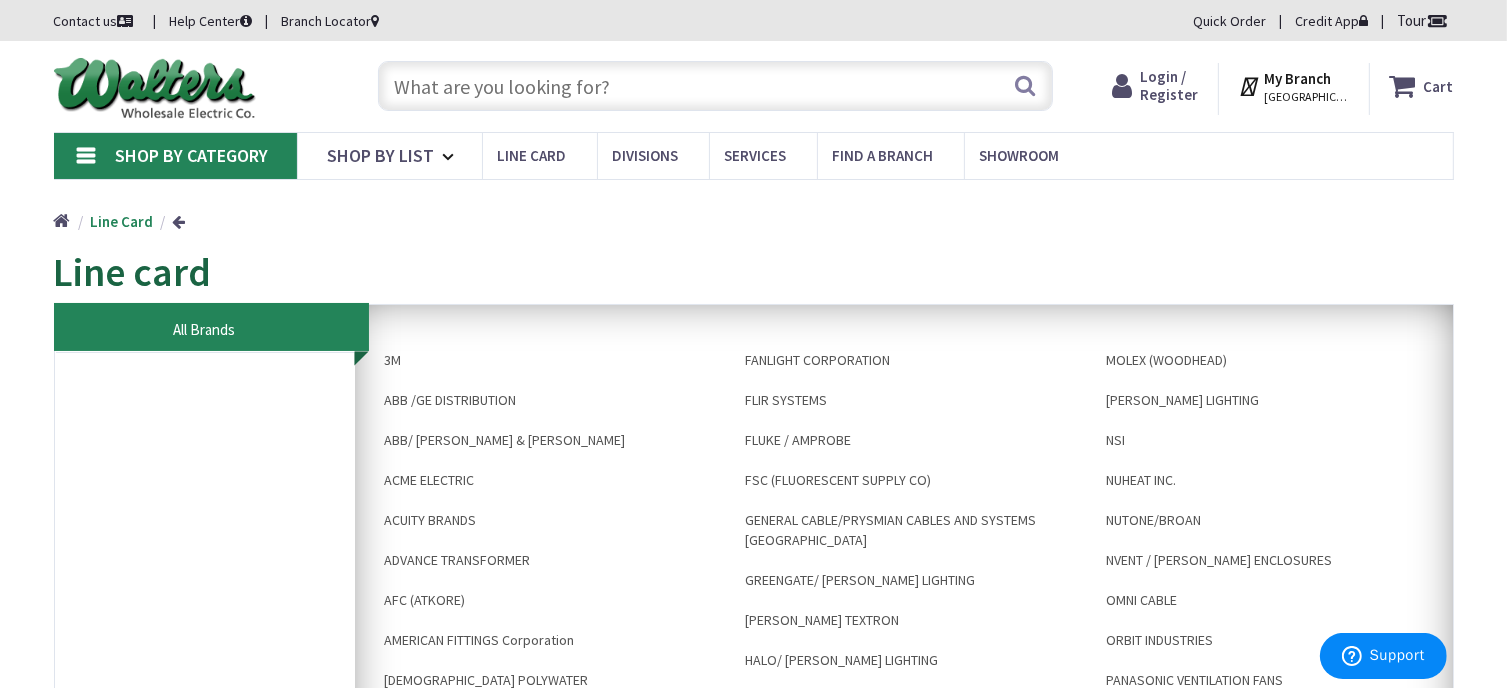 click on "Credit App" at bounding box center [1332, 21] 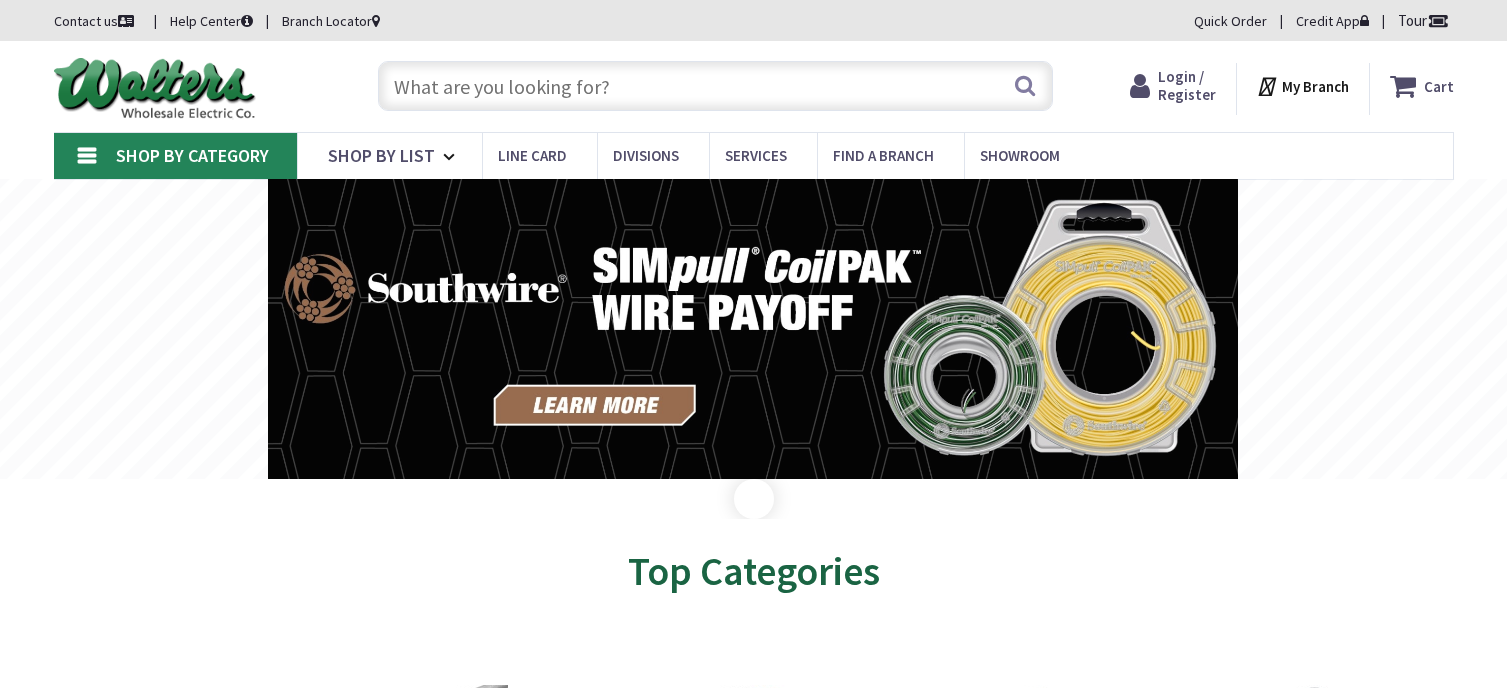 scroll, scrollTop: 0, scrollLeft: 0, axis: both 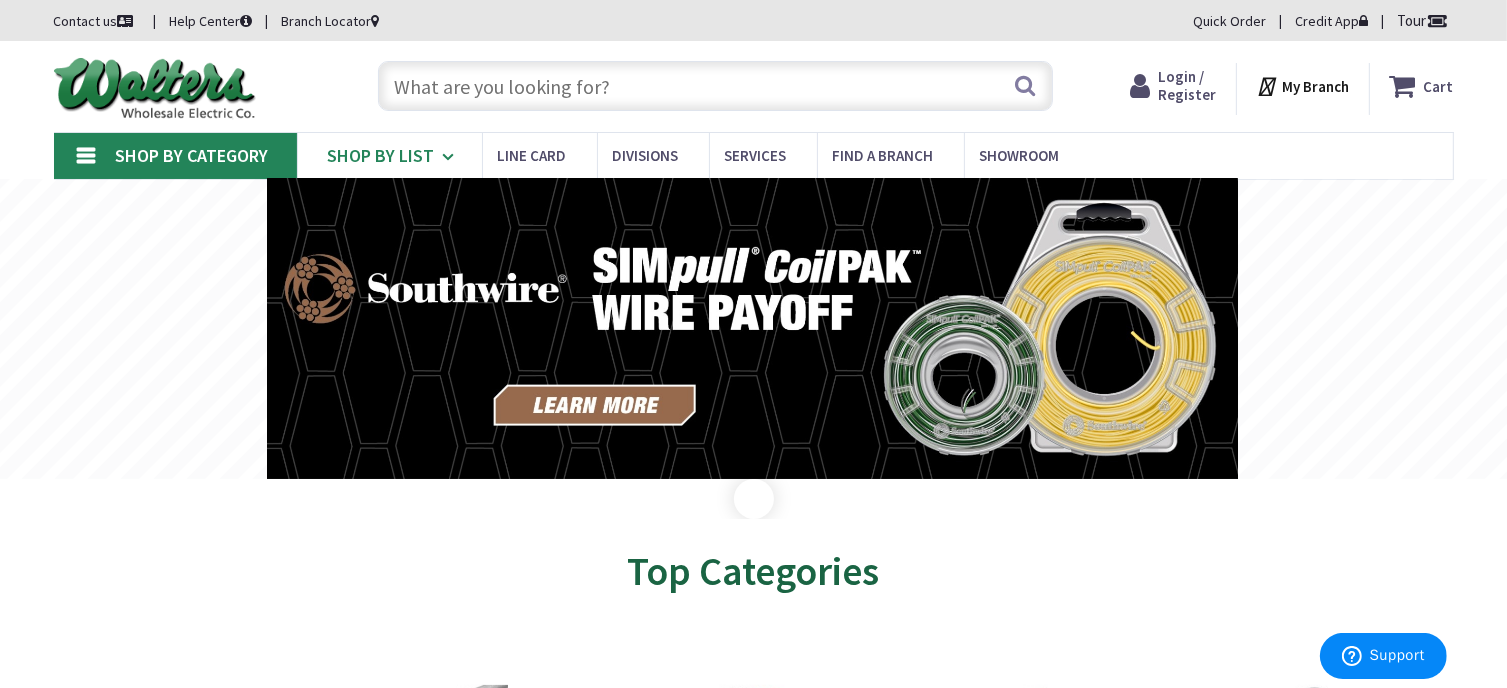 click at bounding box center (452, 157) 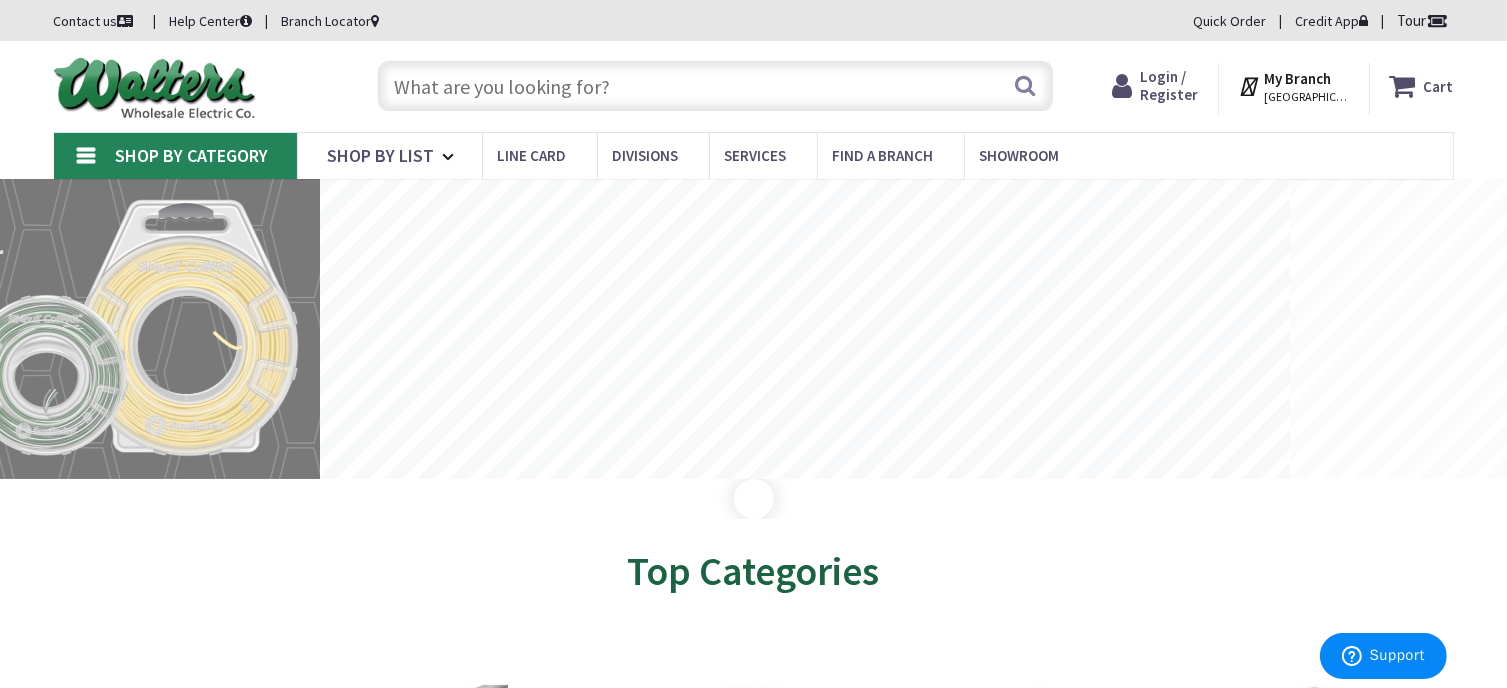click at bounding box center (715, 86) 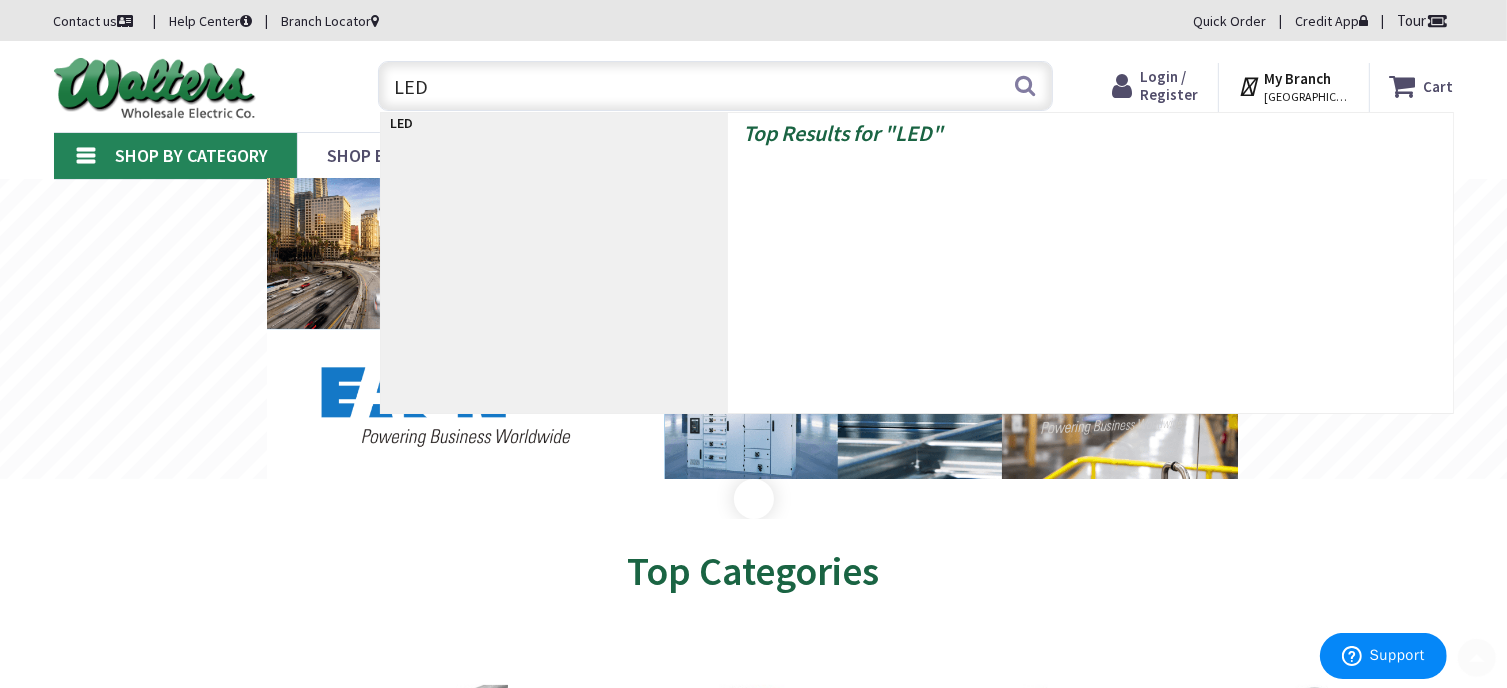 scroll, scrollTop: 631, scrollLeft: 0, axis: vertical 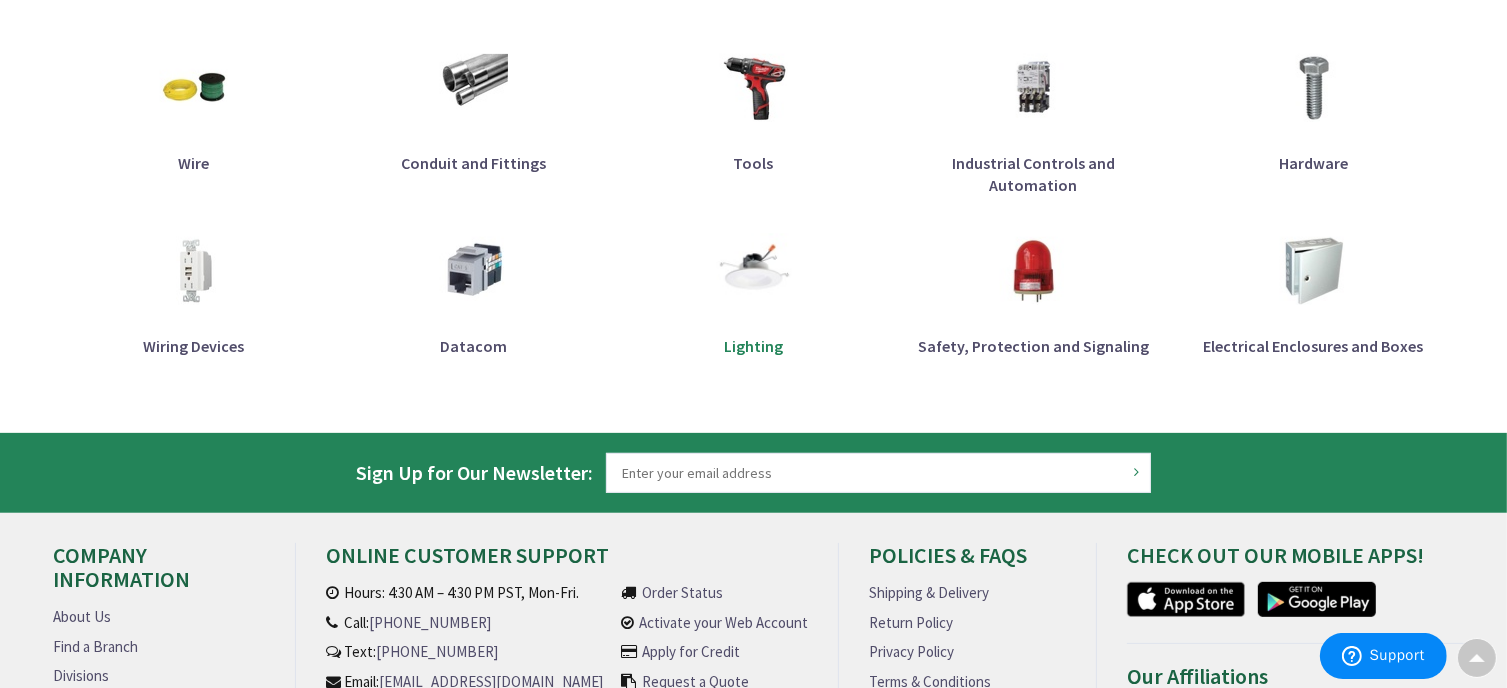 type on "LED" 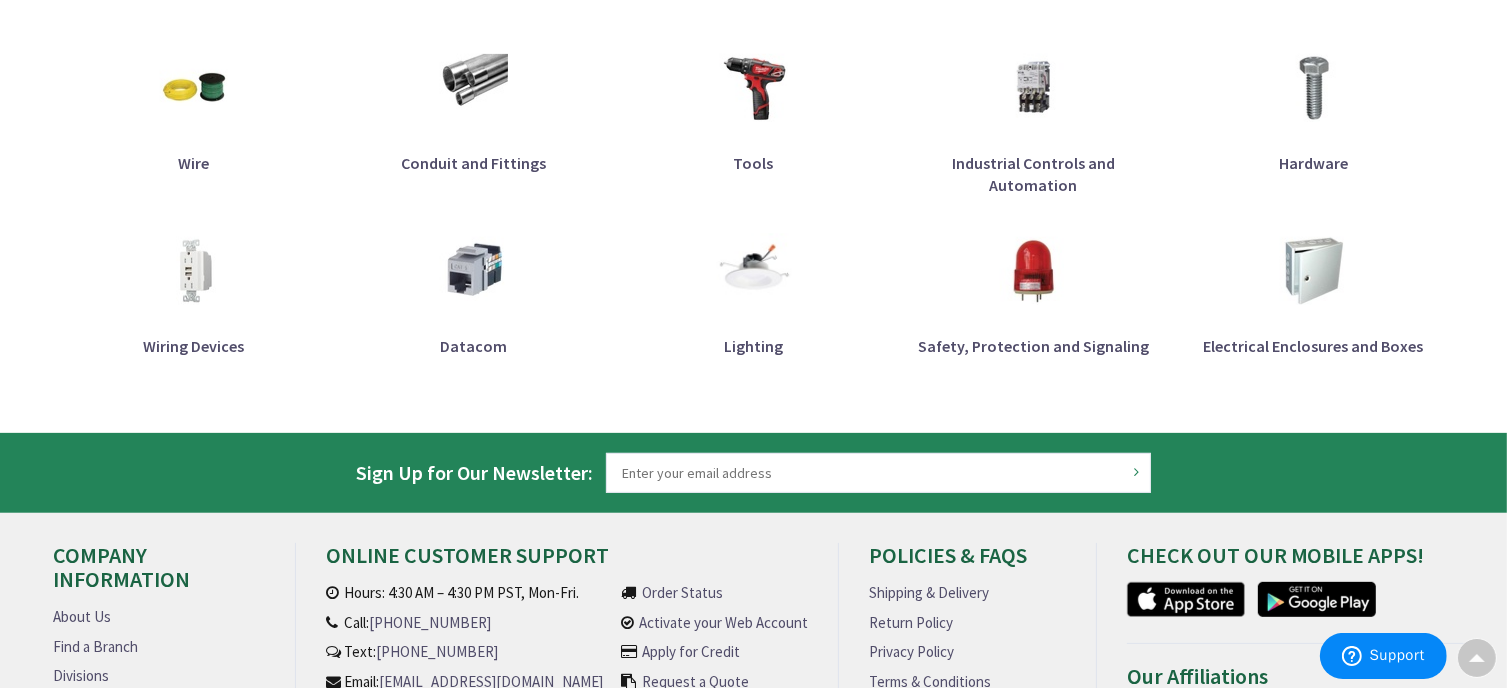 click at bounding box center [753, 271] 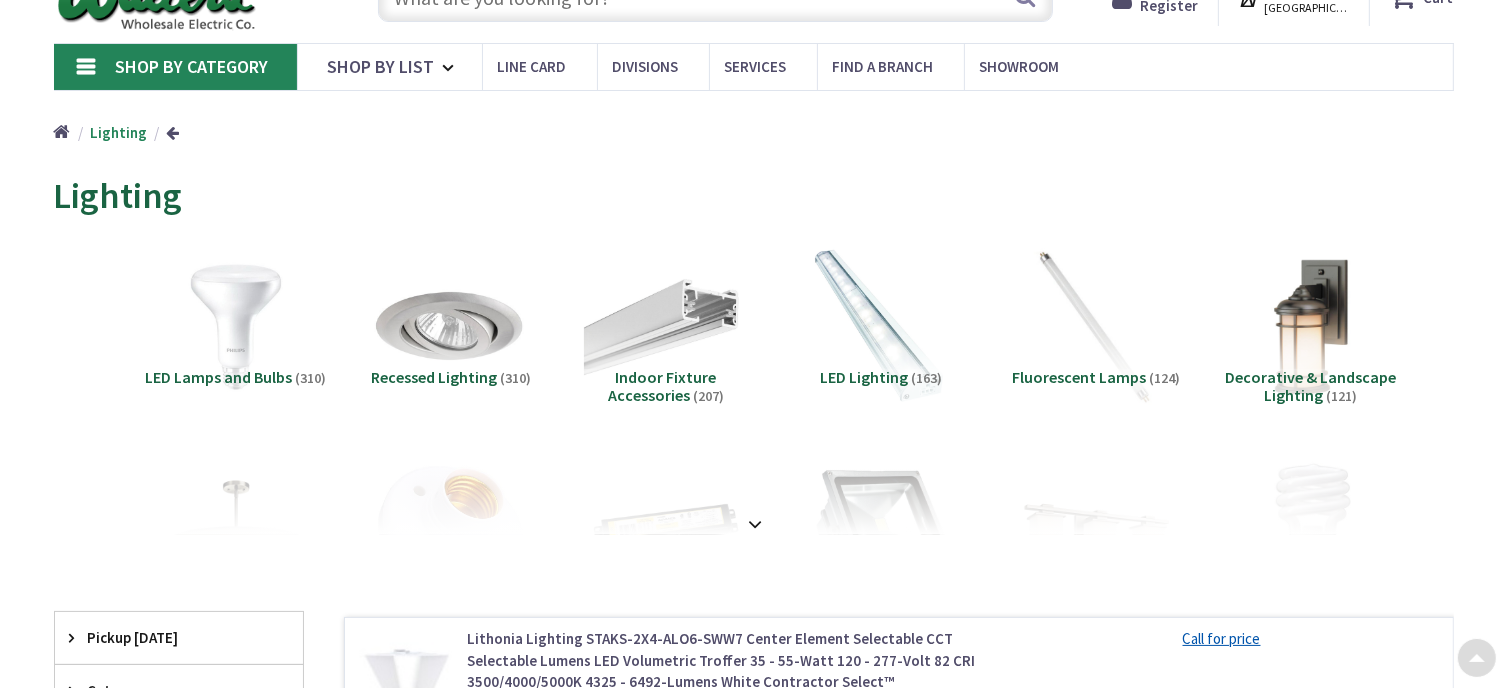 scroll, scrollTop: 184, scrollLeft: 0, axis: vertical 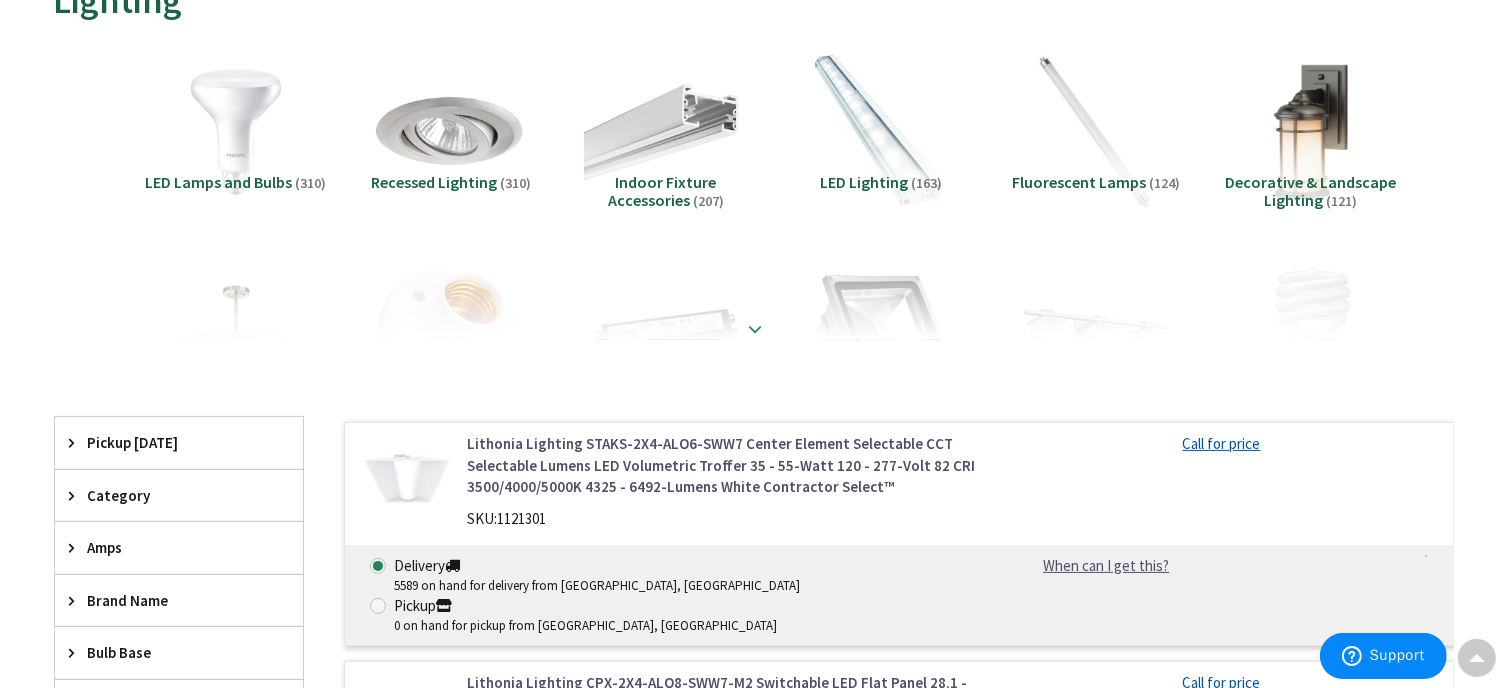 click at bounding box center (756, 329) 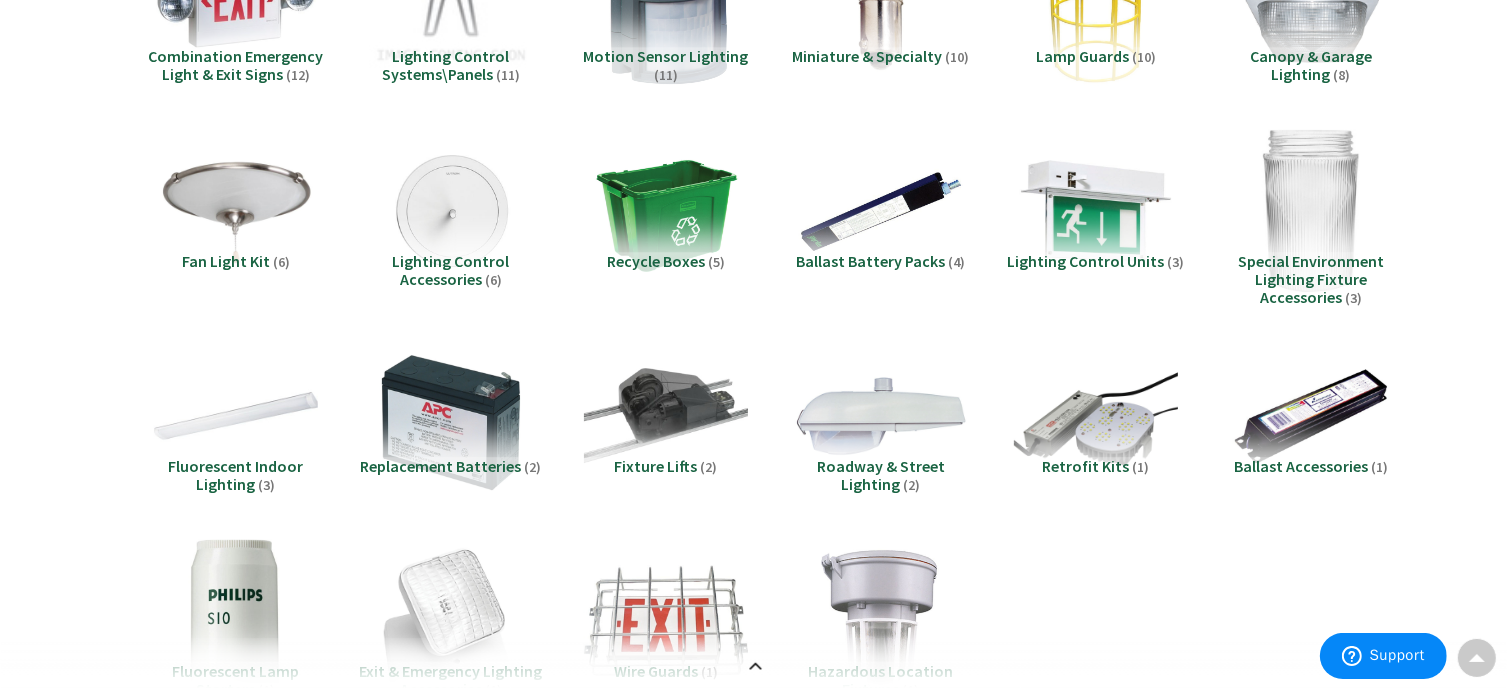 scroll, scrollTop: 1609, scrollLeft: 0, axis: vertical 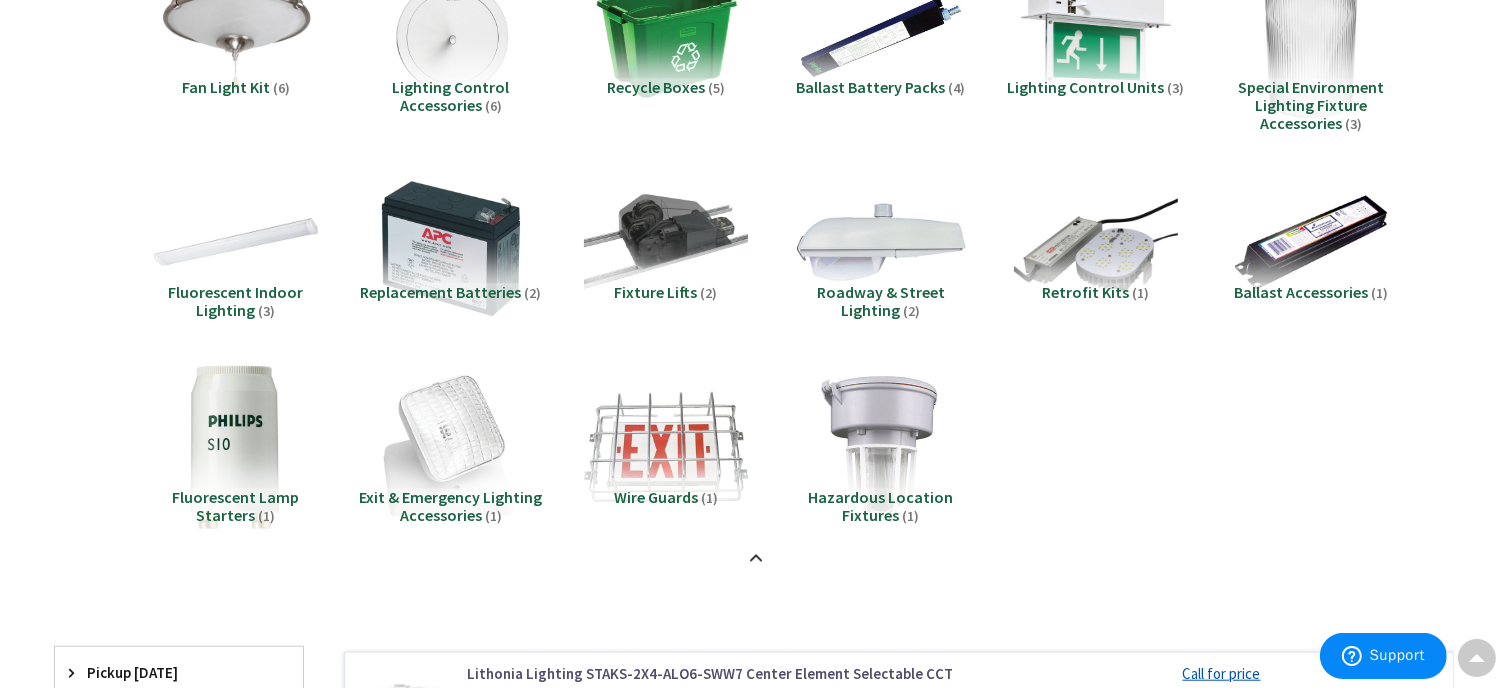 click at bounding box center (880, 241) 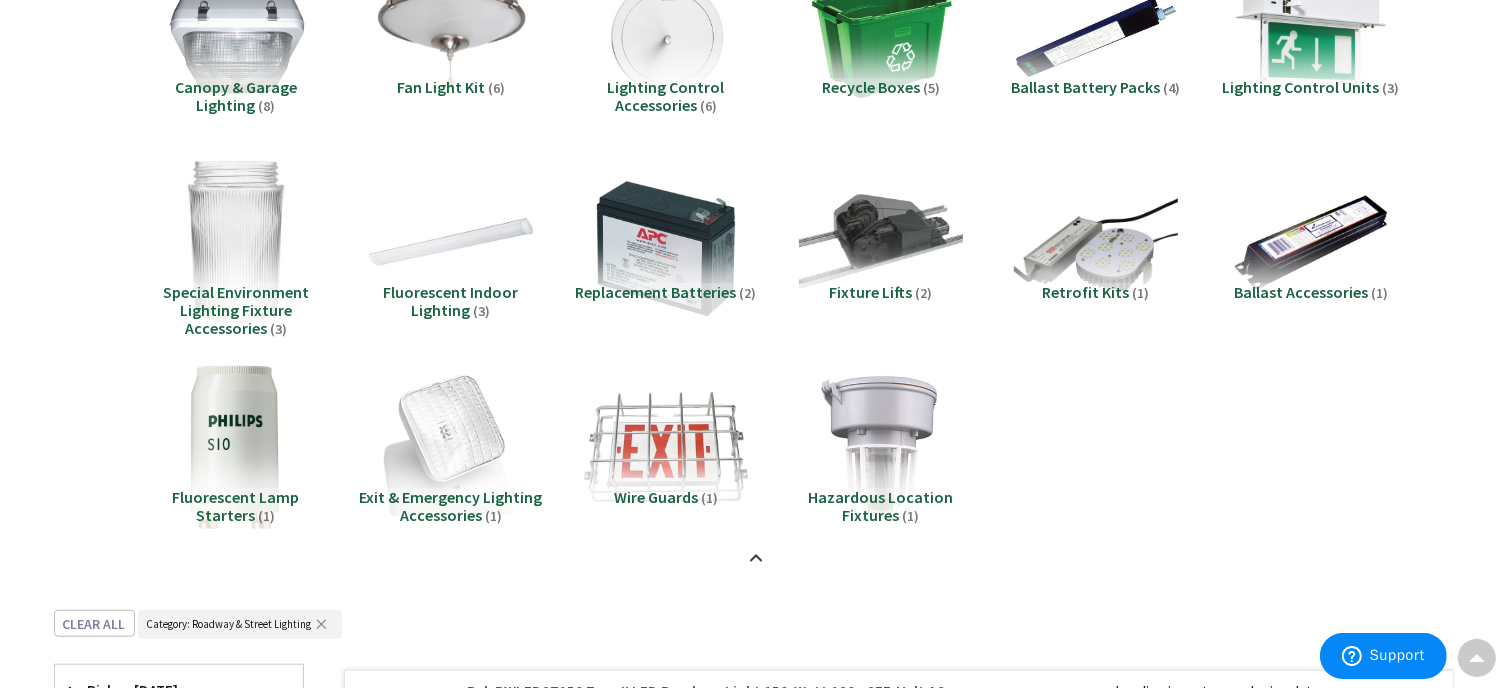 scroll, scrollTop: 2219, scrollLeft: 0, axis: vertical 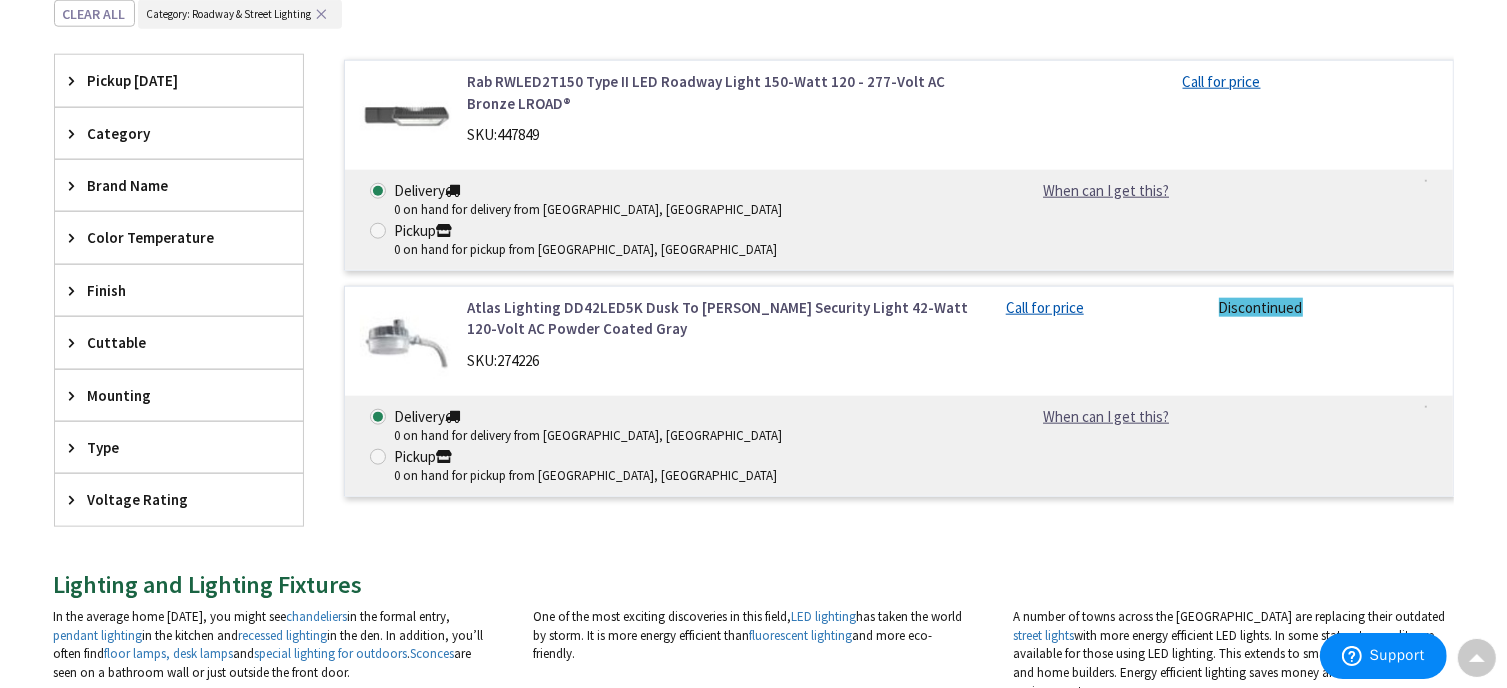 click on "Rab RWLED2T150 Type II LED Roadway Light 150-Watt 120 - 277-Volt AC Bronze LROAD®" at bounding box center [721, 92] 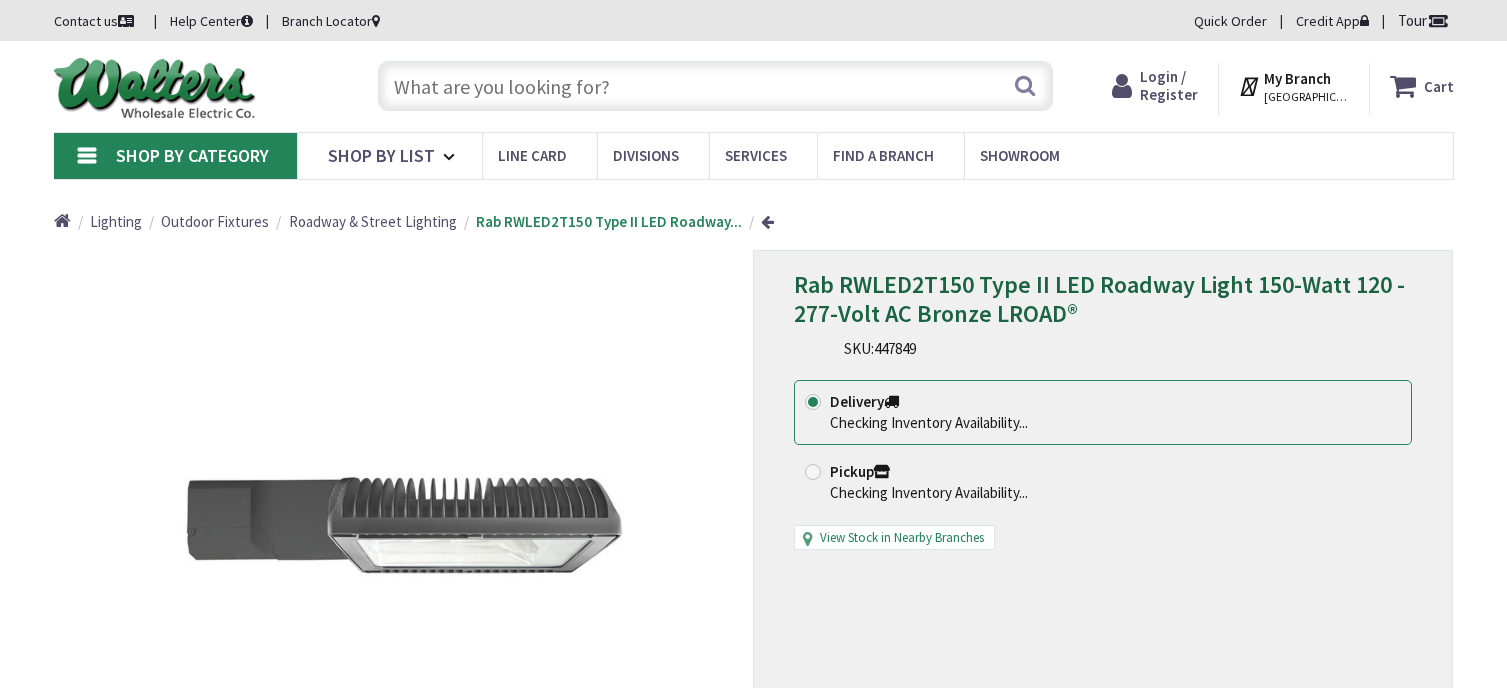 scroll, scrollTop: 0, scrollLeft: 0, axis: both 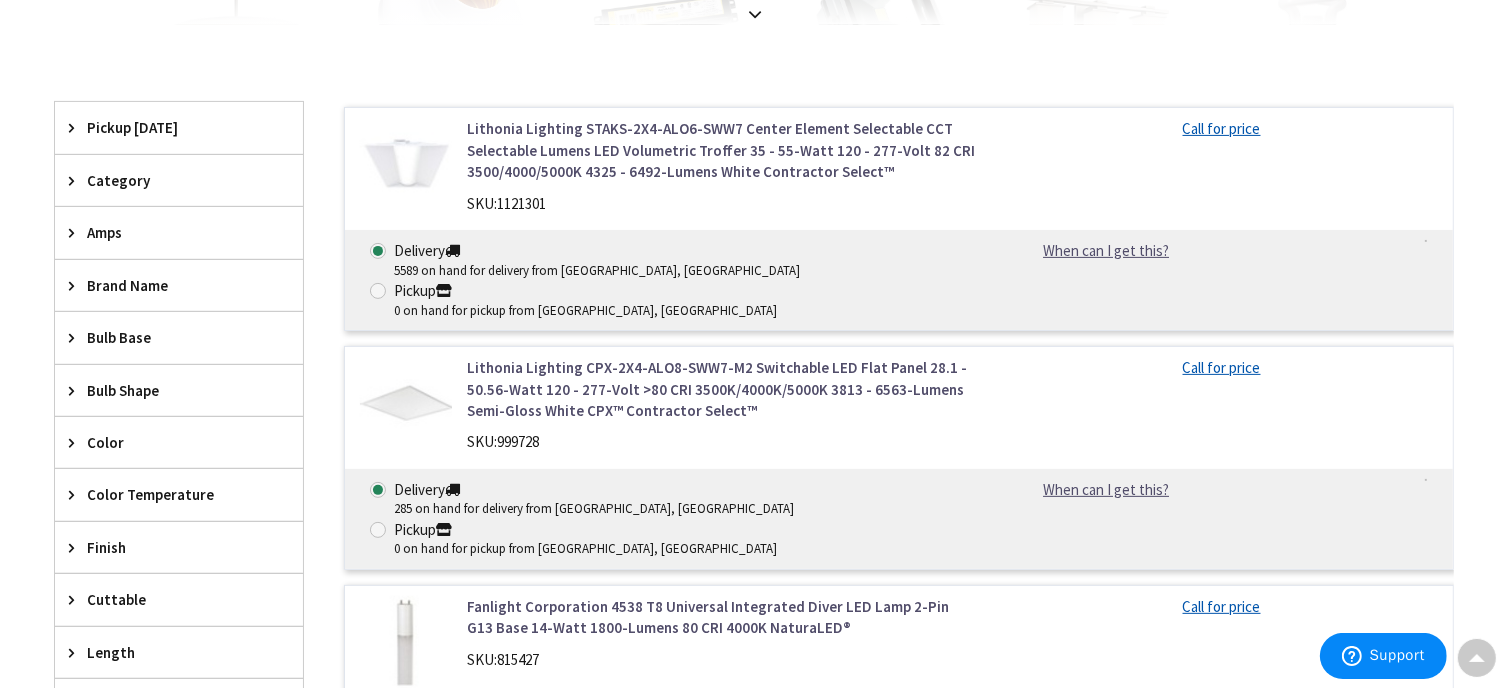 click on "Lithonia Lighting CPX-2X4-ALO8-SWW7-M2 Switchable LED Flat Panel 28.1 - 50.56-Watt 120 - 277-Volt >80 CRI 3500K/4000K/5000K 3813 - 6563-Lumens Semi-Gloss White CPX™ Contractor Select™" at bounding box center [721, 389] 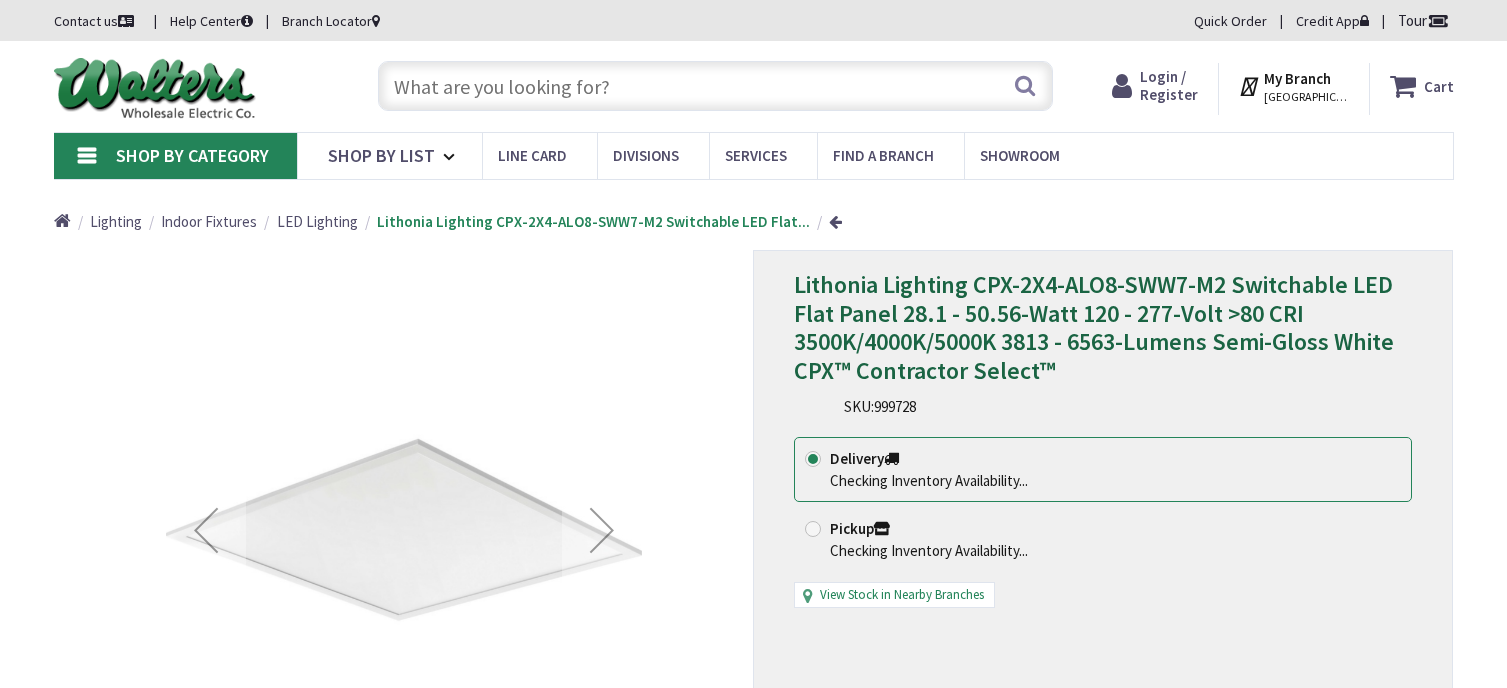 scroll, scrollTop: 0, scrollLeft: 0, axis: both 